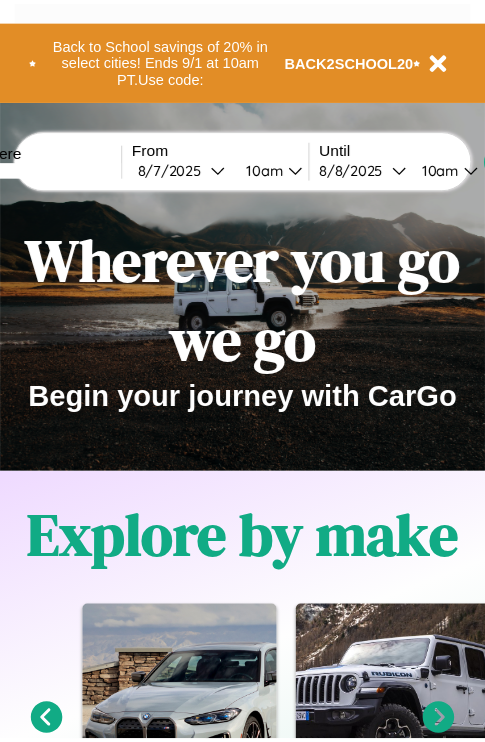 scroll, scrollTop: 0, scrollLeft: 0, axis: both 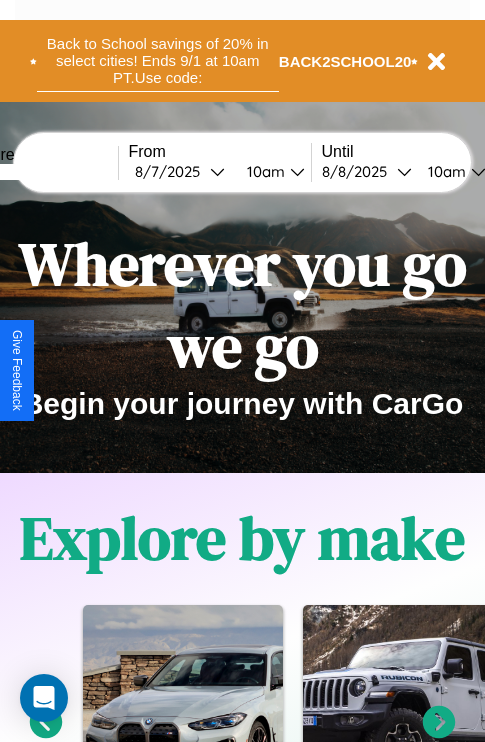 click on "Back to School savings of 20% in select cities! Ends 9/1 at 10am PT.  Use code:" at bounding box center [158, 61] 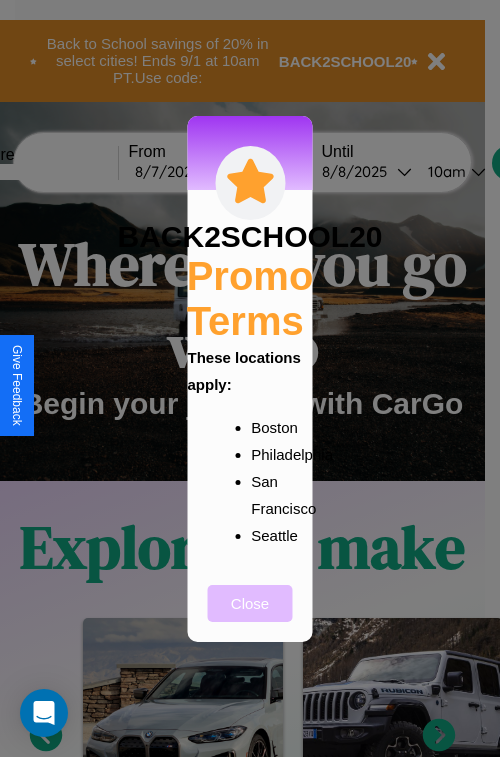 click on "Close" at bounding box center [250, 603] 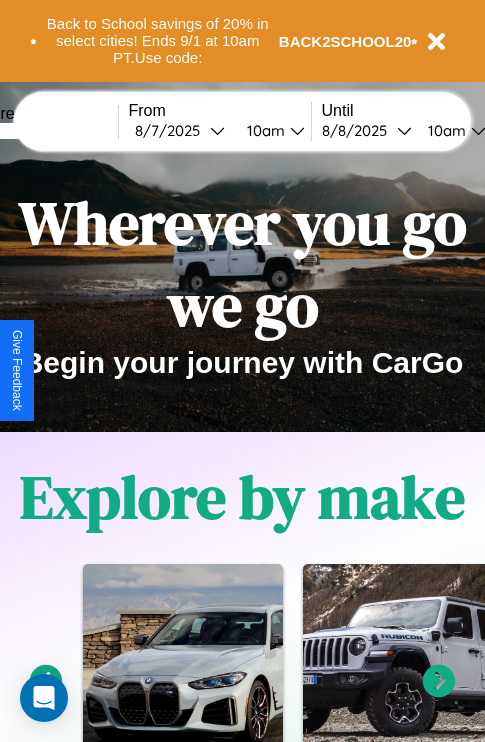 scroll, scrollTop: 0, scrollLeft: 0, axis: both 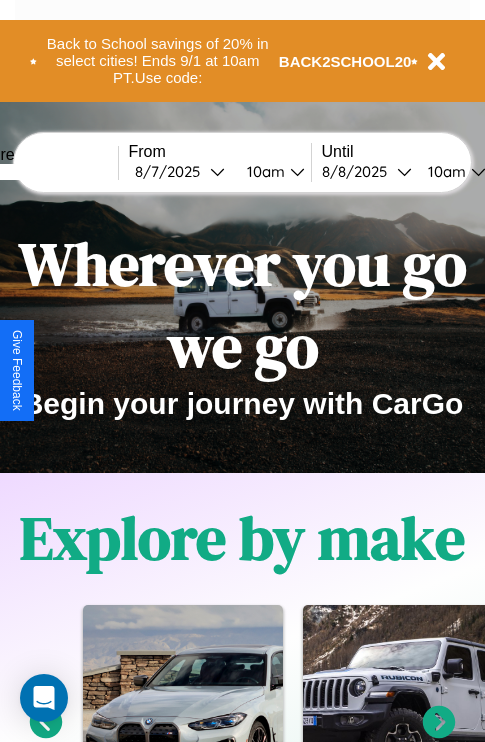 click at bounding box center (43, 172) 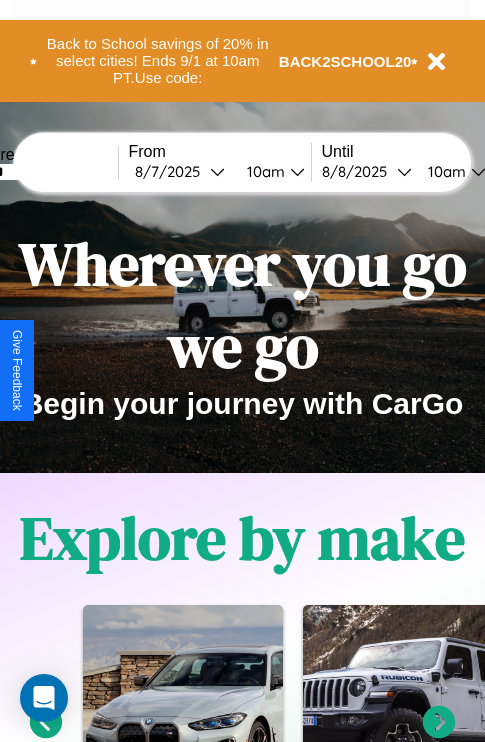 type on "******" 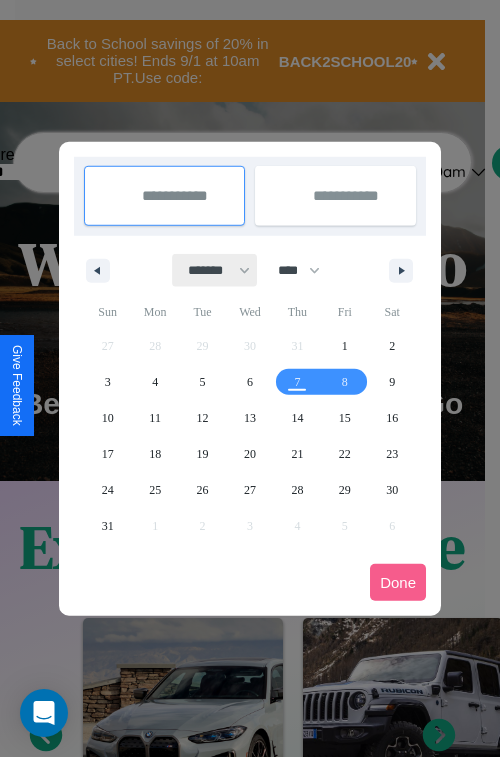 click on "******* ******** ***** ***** *** **** **** ****** ********* ******* ******** ********" at bounding box center [215, 270] 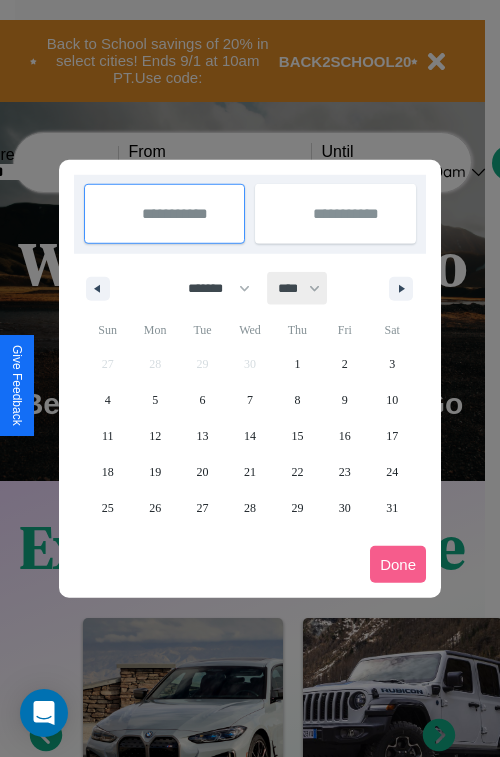 click on "**** **** **** **** **** **** **** **** **** **** **** **** **** **** **** **** **** **** **** **** **** **** **** **** **** **** **** **** **** **** **** **** **** **** **** **** **** **** **** **** **** **** **** **** **** **** **** **** **** **** **** **** **** **** **** **** **** **** **** **** **** **** **** **** **** **** **** **** **** **** **** **** **** **** **** **** **** **** **** **** **** **** **** **** **** **** **** **** **** **** **** **** **** **** **** **** **** **** **** **** **** **** **** **** **** **** **** **** **** **** **** **** **** **** **** **** **** **** **** **** ****" at bounding box center [298, 288] 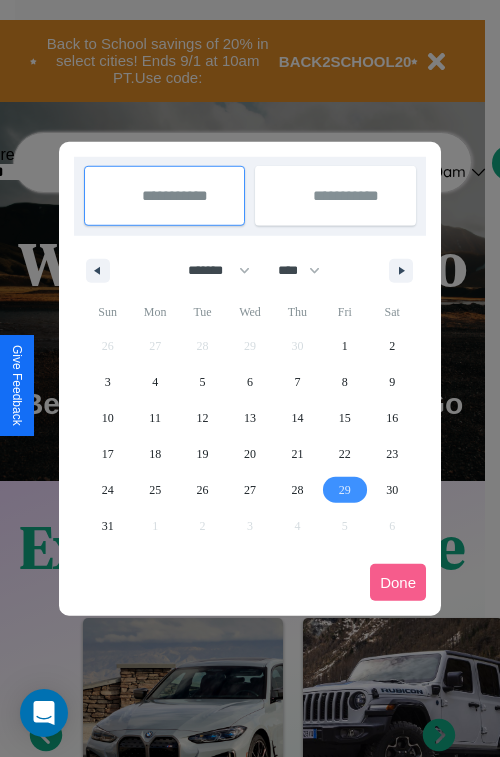 click on "29" at bounding box center (345, 490) 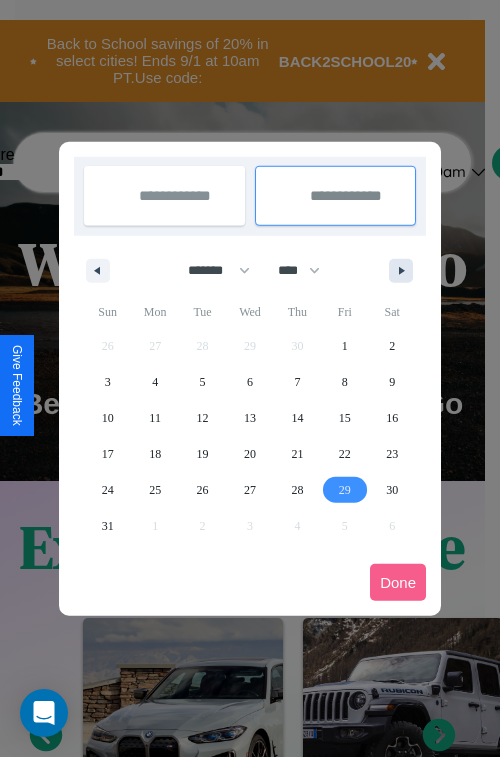 click at bounding box center [405, 271] 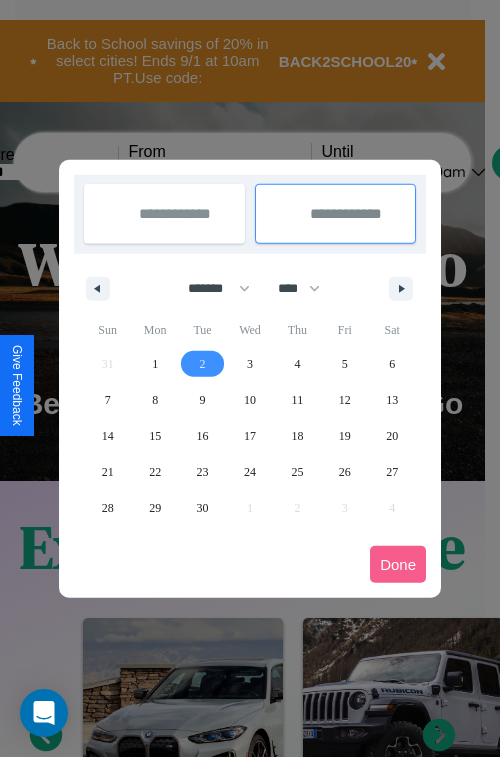 click on "2" at bounding box center (203, 364) 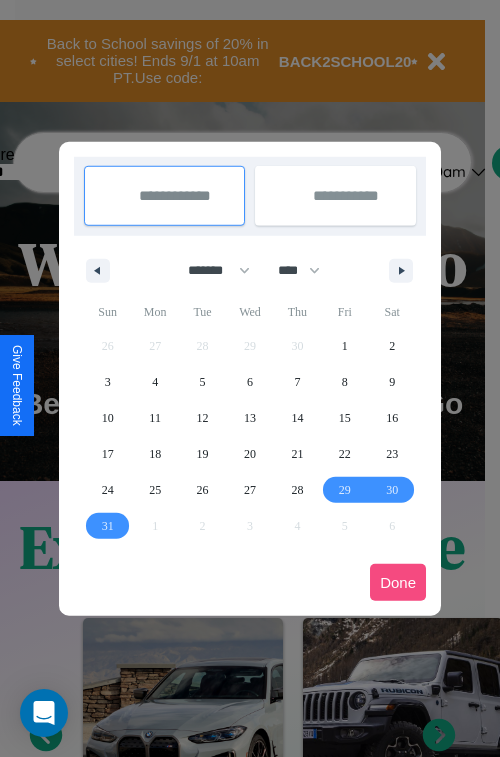 click on "Done" at bounding box center [398, 582] 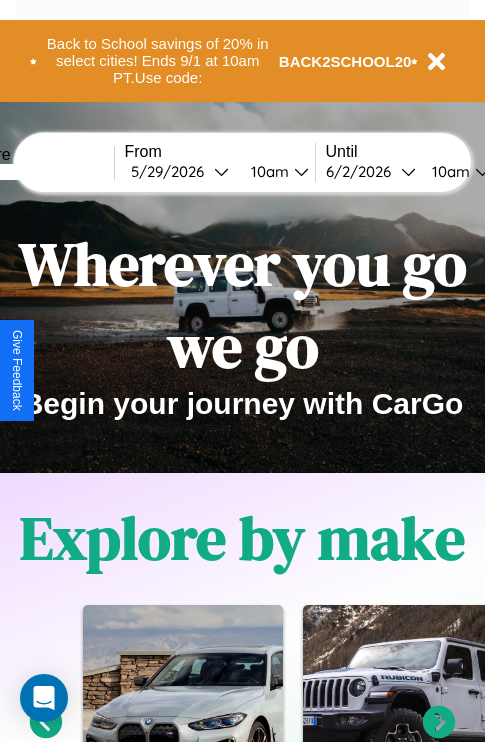 scroll, scrollTop: 0, scrollLeft: 73, axis: horizontal 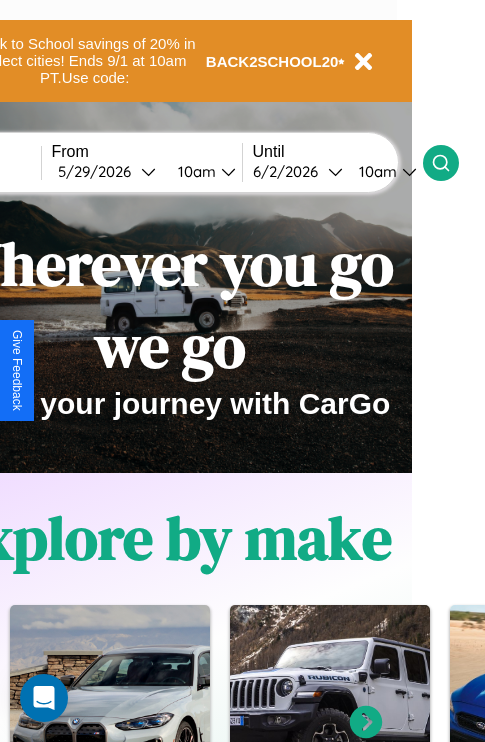 click 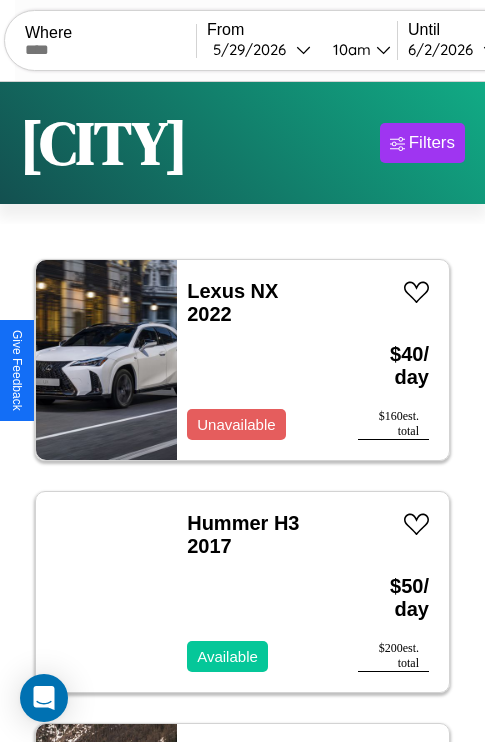 scroll, scrollTop: 95, scrollLeft: 0, axis: vertical 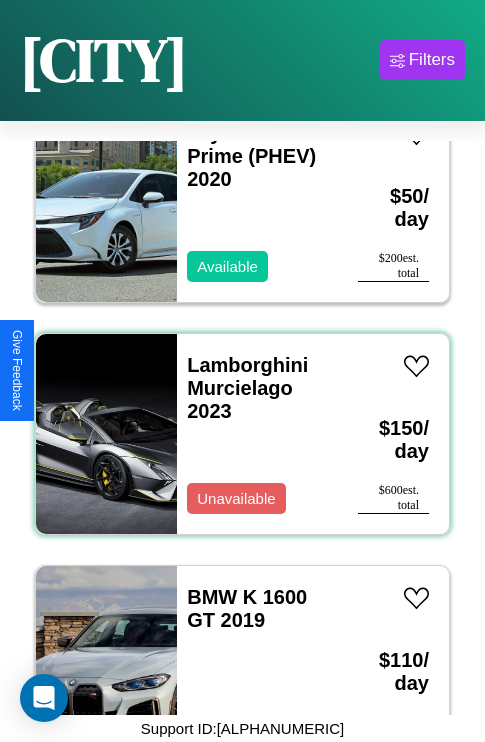 click on "Lamborghini   Murcielago   2023 Unavailable" at bounding box center (257, 434) 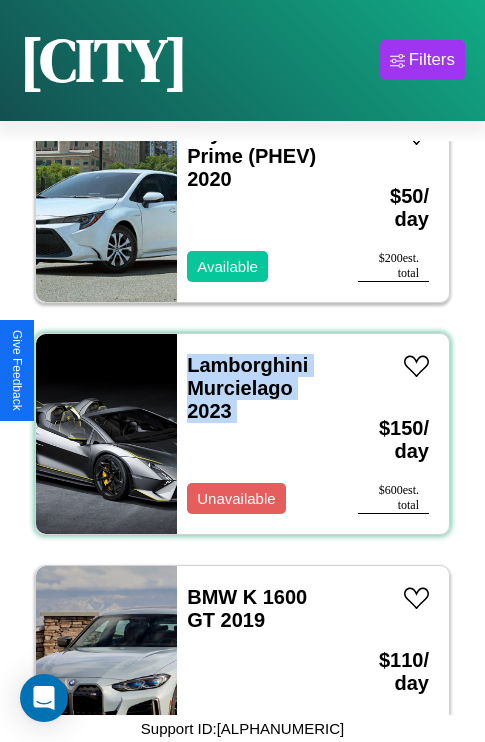 click on "Lamborghini   Murcielago   2023 Unavailable" at bounding box center [257, 434] 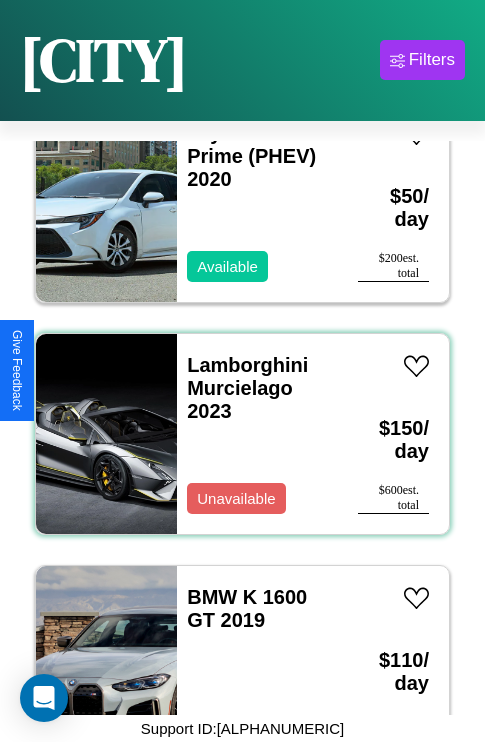 click on "Lamborghini   Murcielago   2023 Unavailable" at bounding box center [257, 434] 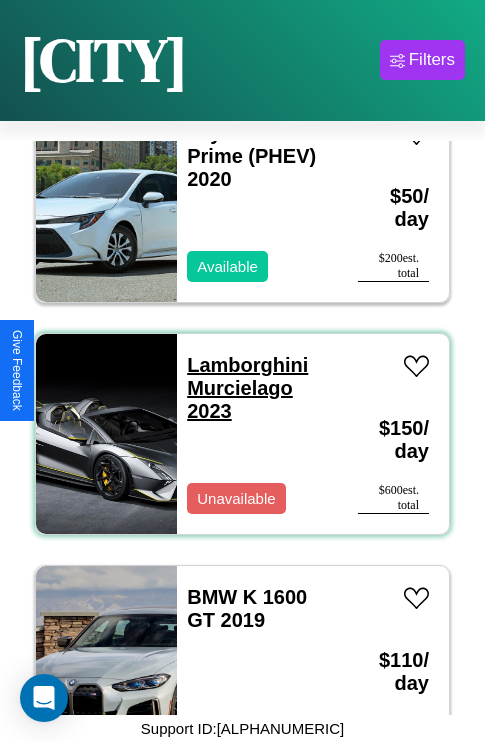 click on "Lamborghini   Murcielago   2023" at bounding box center [247, 388] 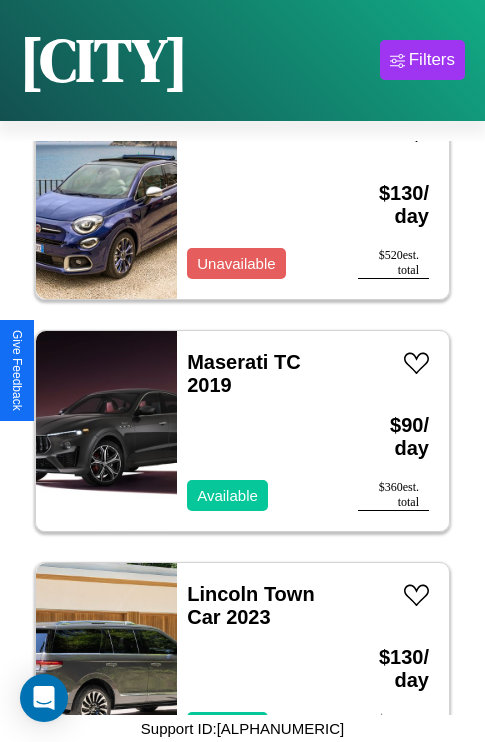 scroll, scrollTop: 11054, scrollLeft: 0, axis: vertical 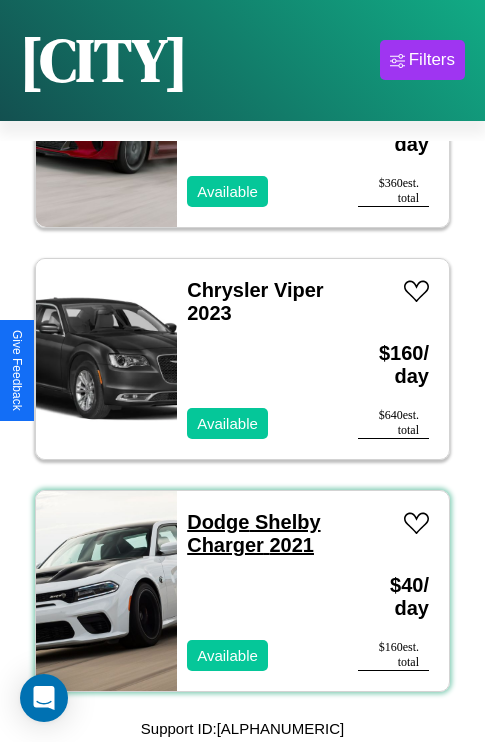 click on "Dodge   Shelby Charger   2021" at bounding box center [253, 533] 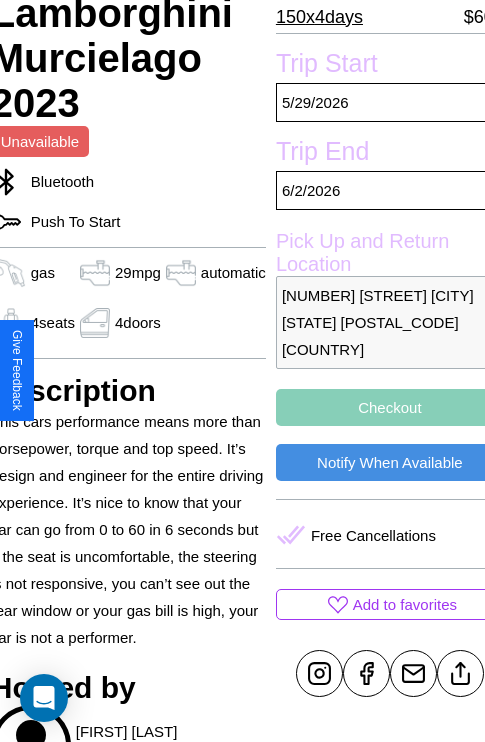 scroll, scrollTop: 408, scrollLeft: 84, axis: both 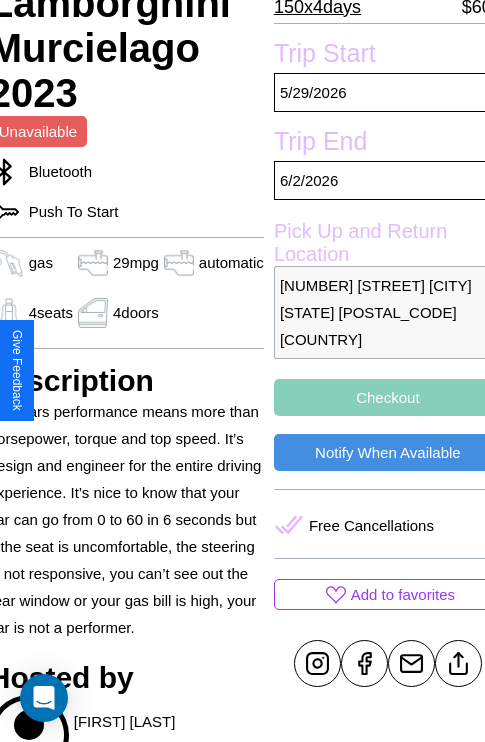 click on "Checkout" at bounding box center [388, 397] 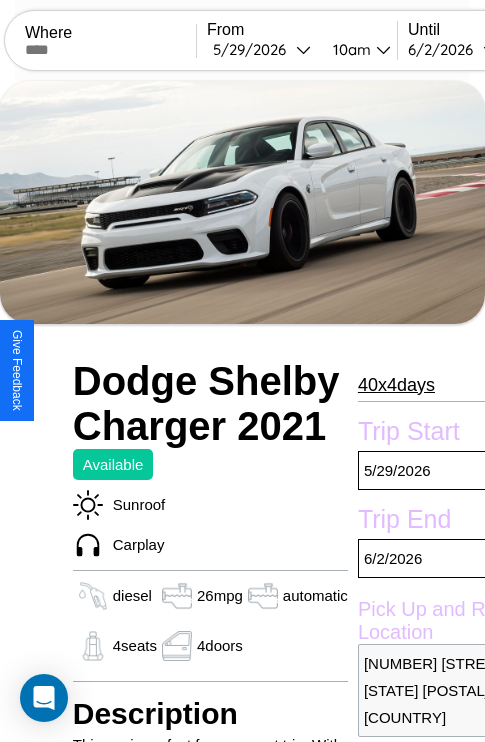 scroll, scrollTop: 14, scrollLeft: 0, axis: vertical 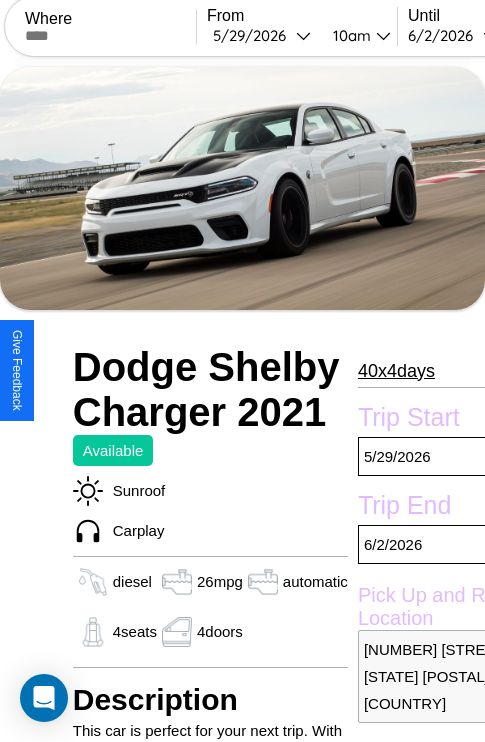 click on "[AGE]  x  [NUMBER] days" at bounding box center [396, 371] 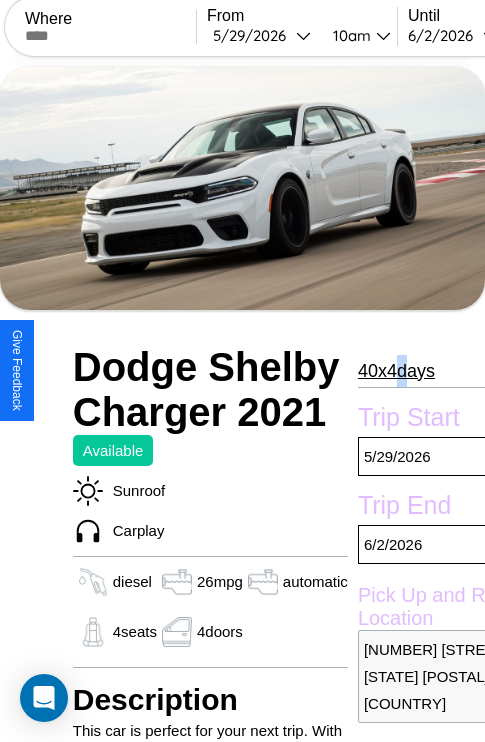 click on "[AGE]  x  [NUMBER] days" at bounding box center (396, 371) 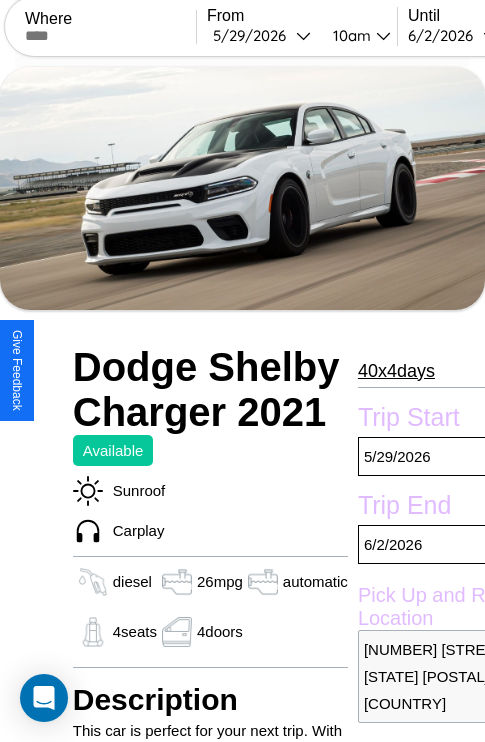 click on "[AGE]  x  [NUMBER] days" at bounding box center (396, 371) 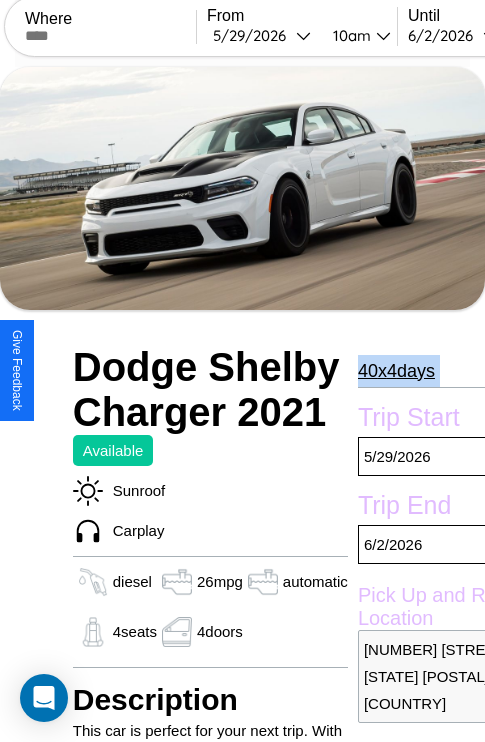 click on "[AGE]  x  [NUMBER] days" at bounding box center (396, 371) 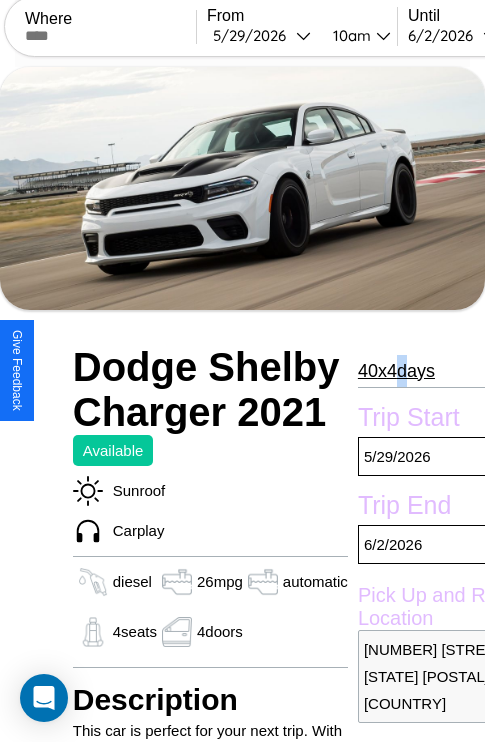 click on "[AGE]  x  [NUMBER] days" at bounding box center [396, 371] 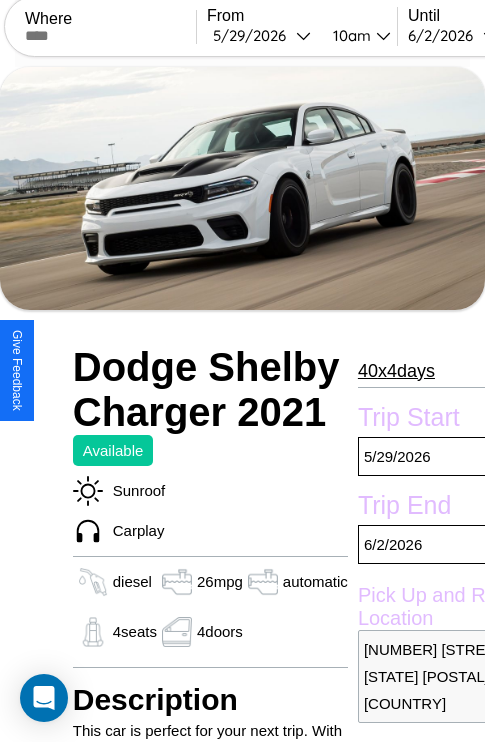 scroll, scrollTop: 377, scrollLeft: 88, axis: both 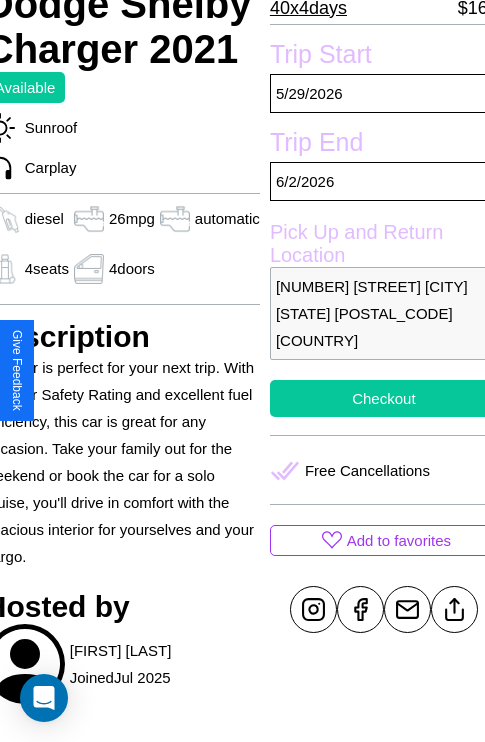 click on "Checkout" at bounding box center (384, 398) 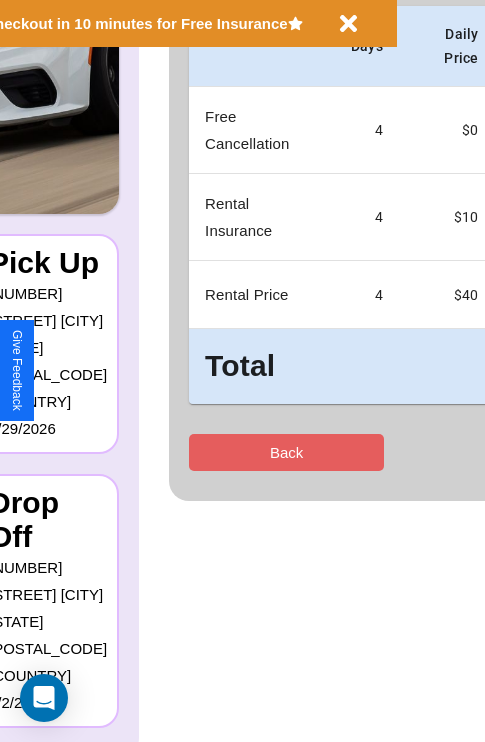 scroll, scrollTop: 0, scrollLeft: 0, axis: both 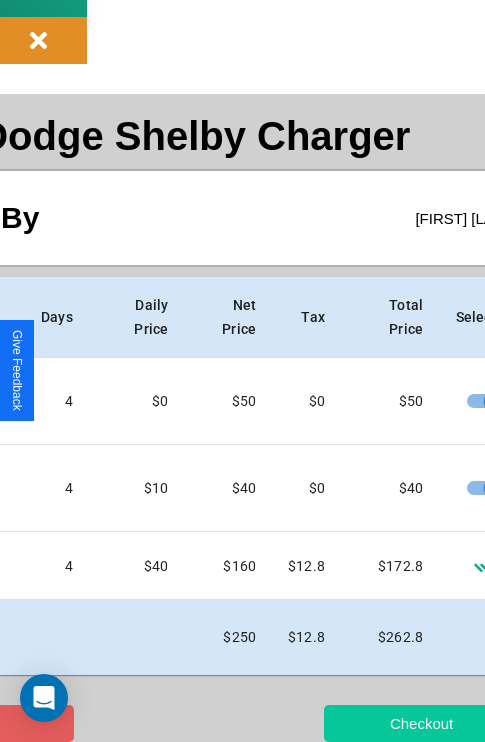 click on "Checkout" at bounding box center [421, 723] 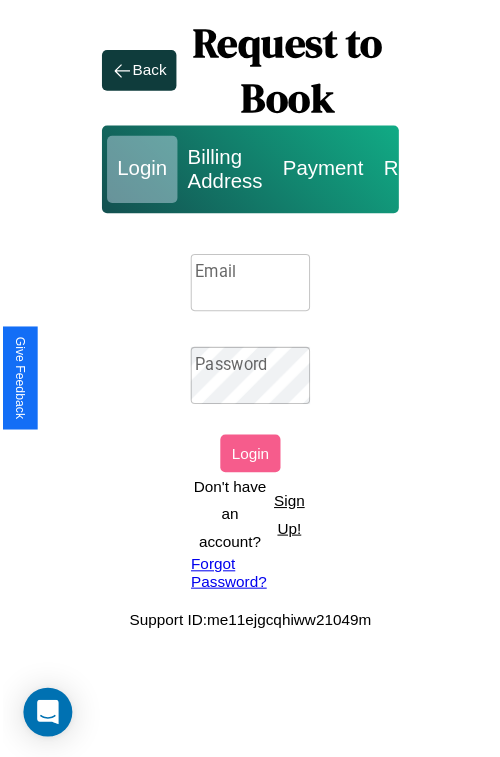 scroll, scrollTop: 0, scrollLeft: 0, axis: both 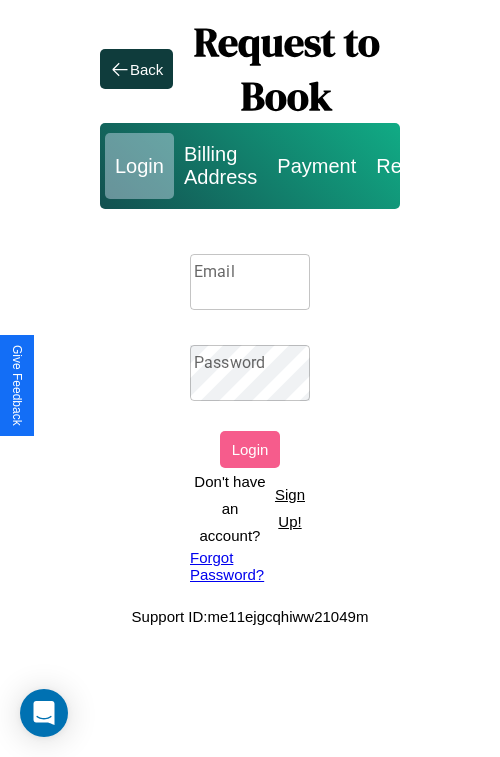 click on "Sign Up!" at bounding box center [290, 508] 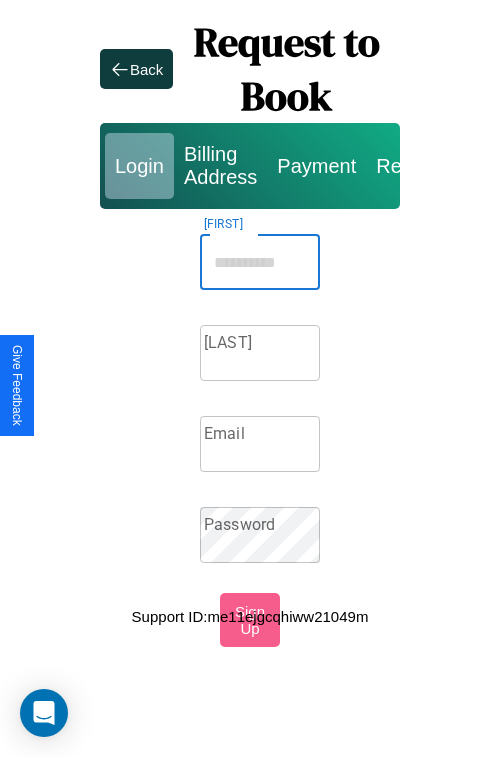 click on "[FIRST]" at bounding box center (260, 262) 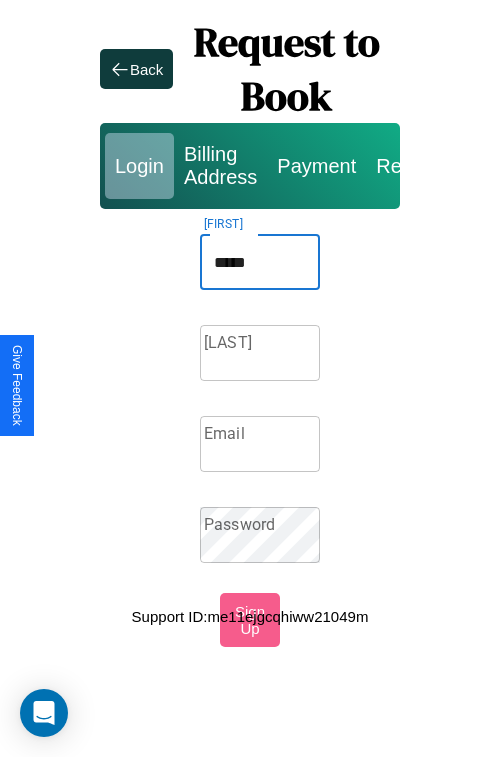 type on "*****" 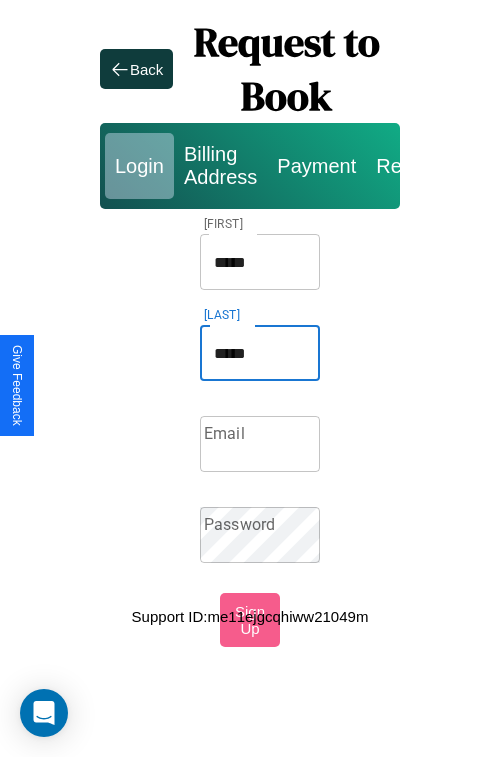 type on "*****" 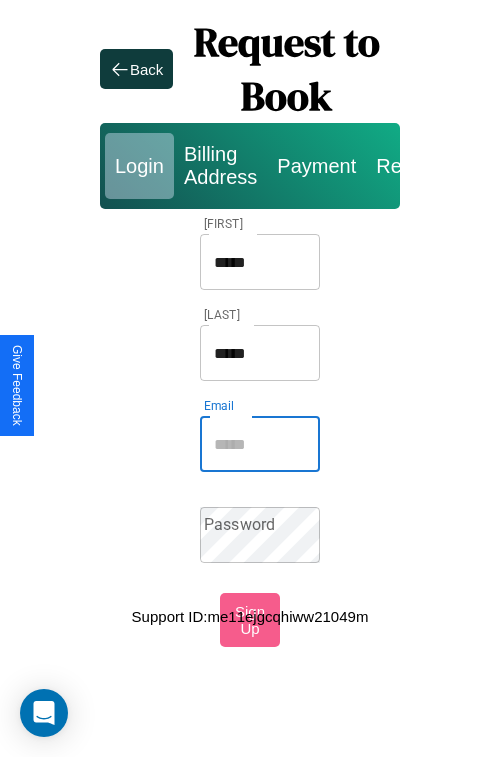 click on "Email" at bounding box center [260, 444] 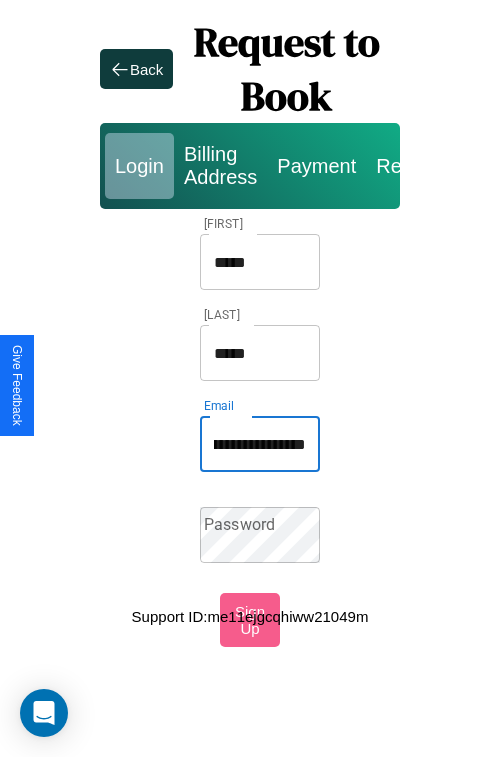 scroll, scrollTop: 0, scrollLeft: 58, axis: horizontal 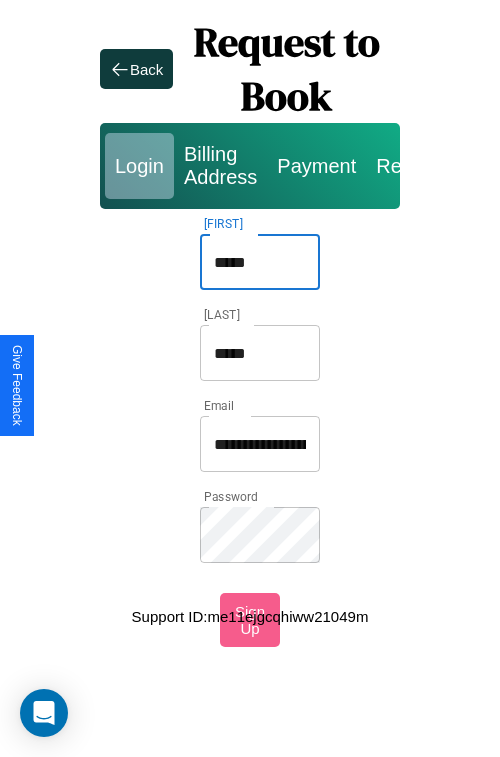 click on "*****" at bounding box center (260, 262) 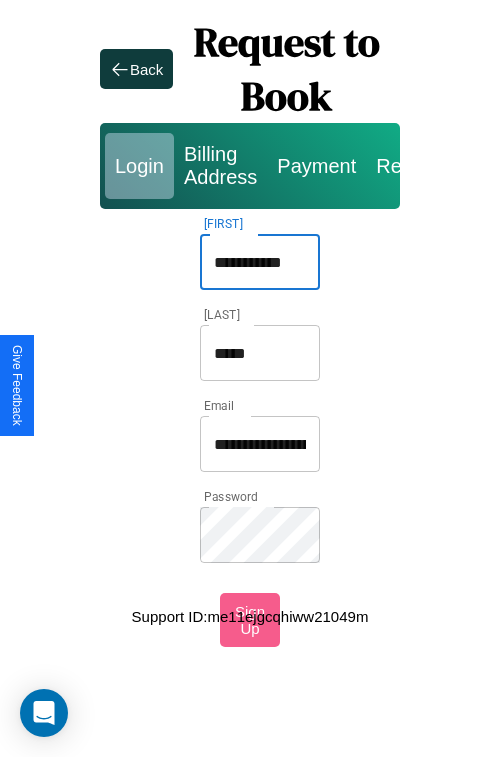 type on "**********" 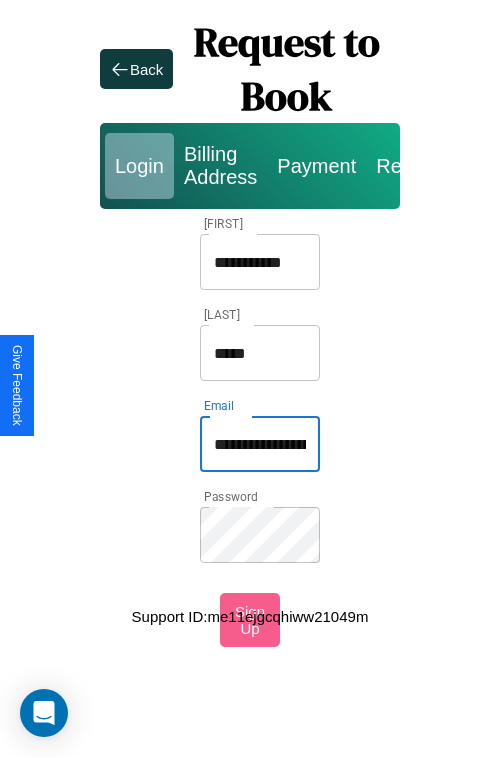 click on "**********" at bounding box center (260, 444) 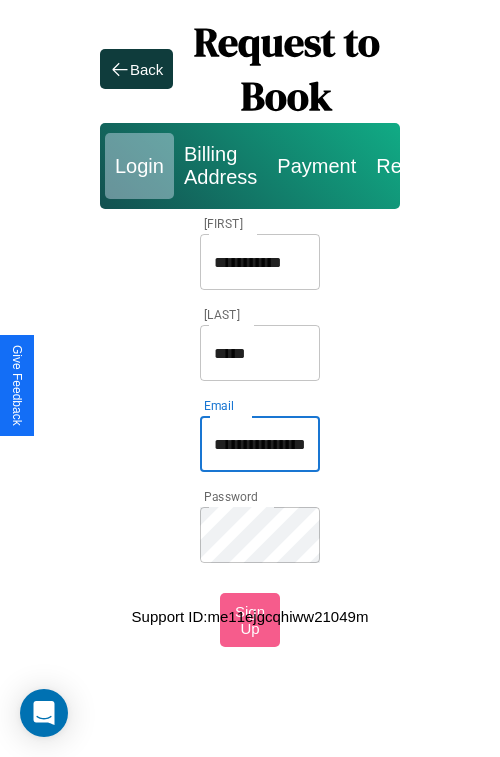 type on "**********" 